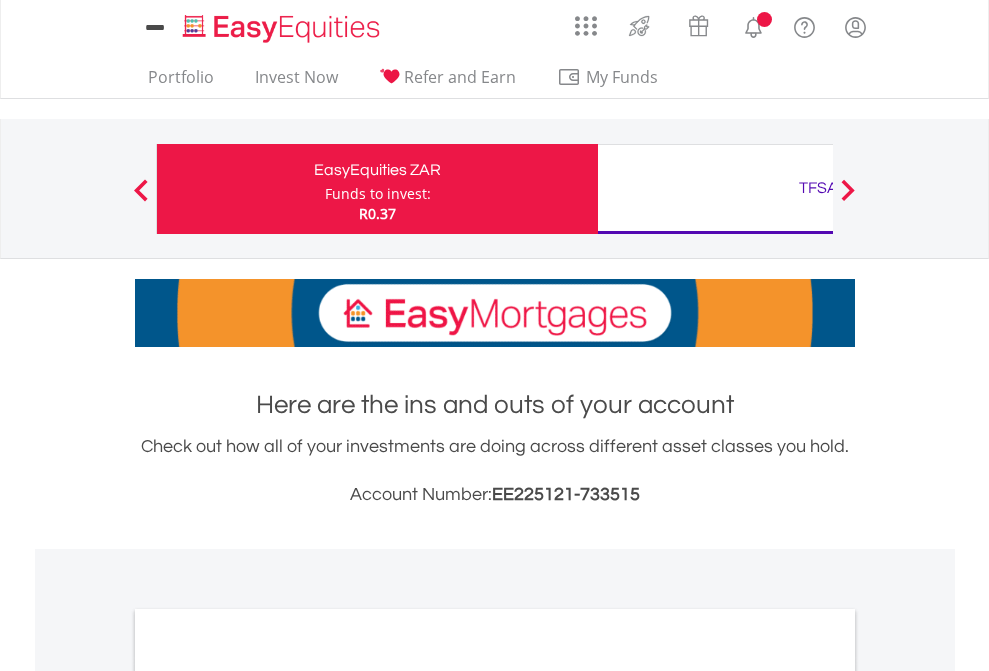 scroll, scrollTop: 0, scrollLeft: 0, axis: both 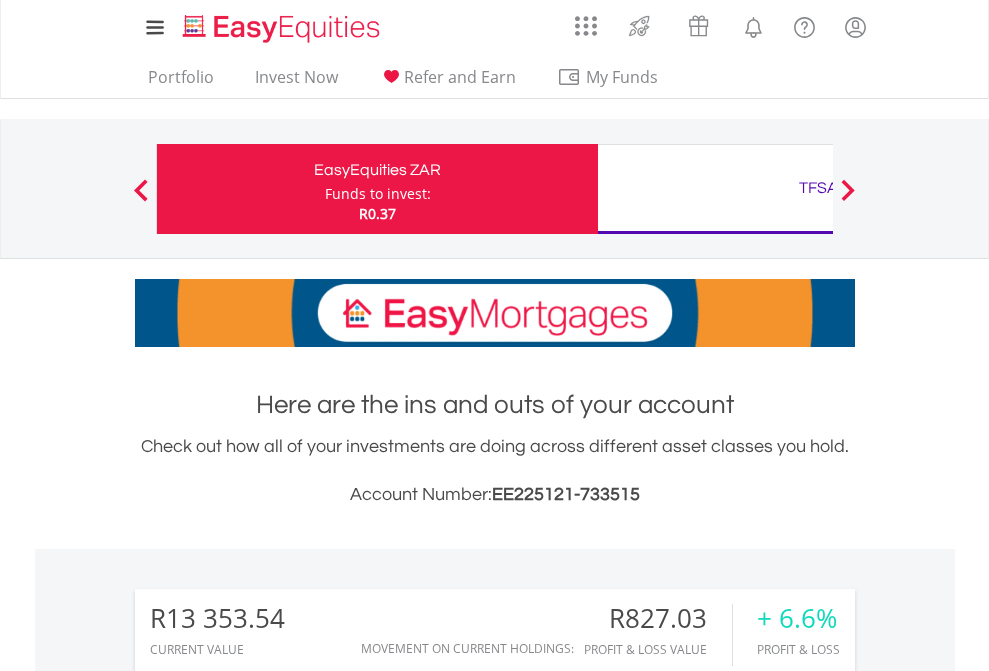 click on "Funds to invest:" at bounding box center (378, 194) 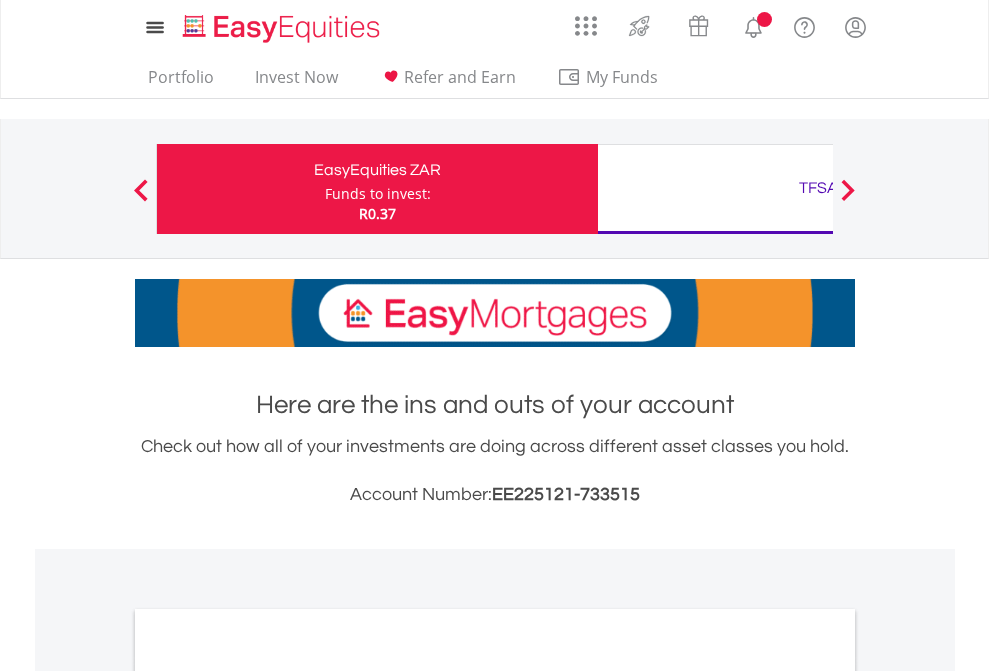 scroll, scrollTop: 0, scrollLeft: 0, axis: both 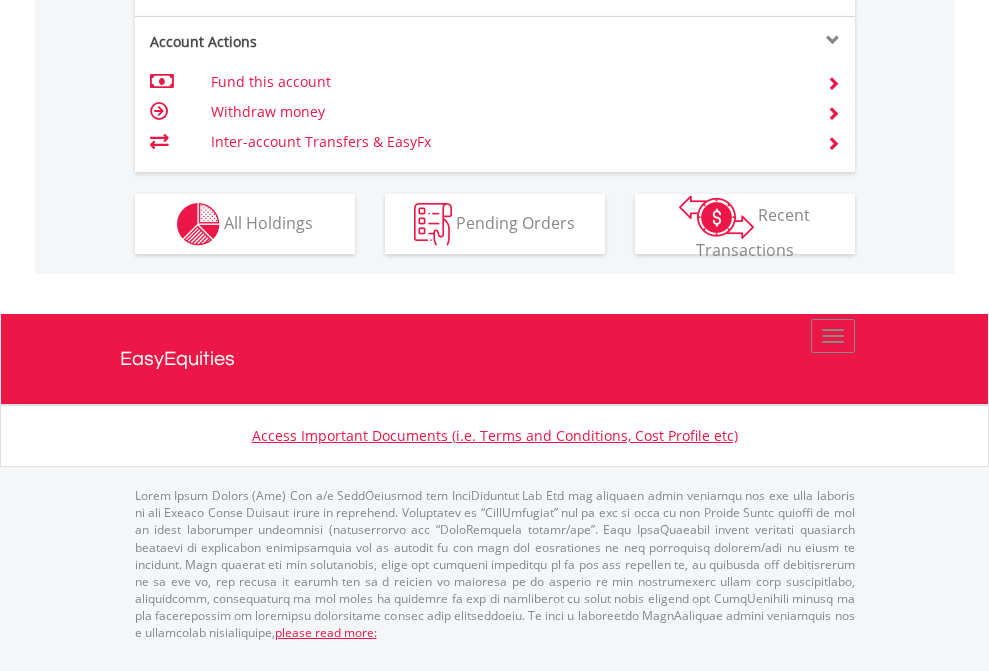 click on "Investment types" at bounding box center (706, -337) 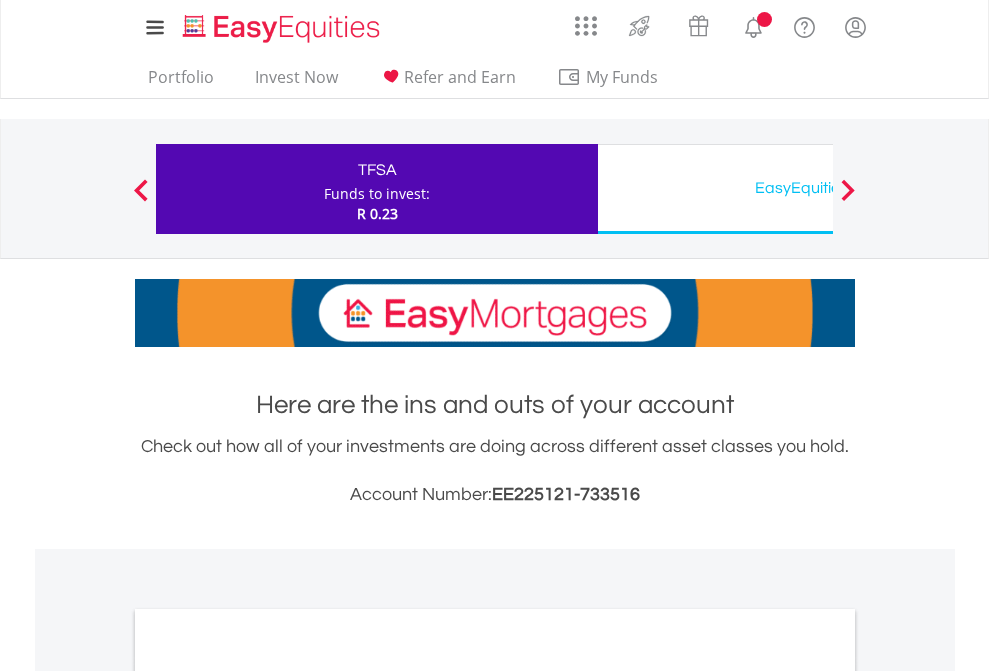scroll, scrollTop: 0, scrollLeft: 0, axis: both 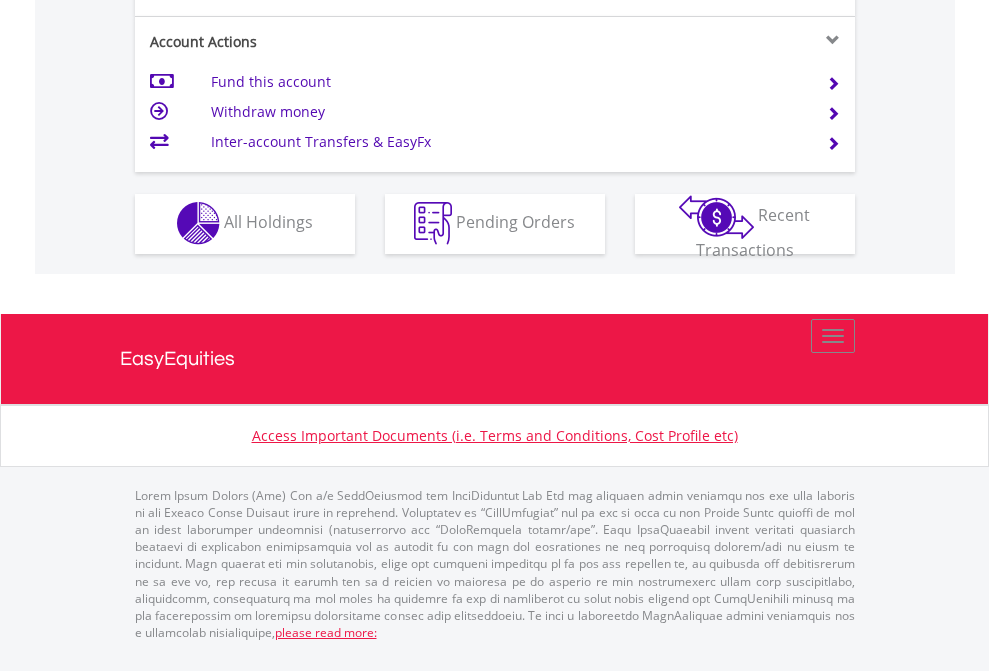 click on "Investment types" at bounding box center (706, -353) 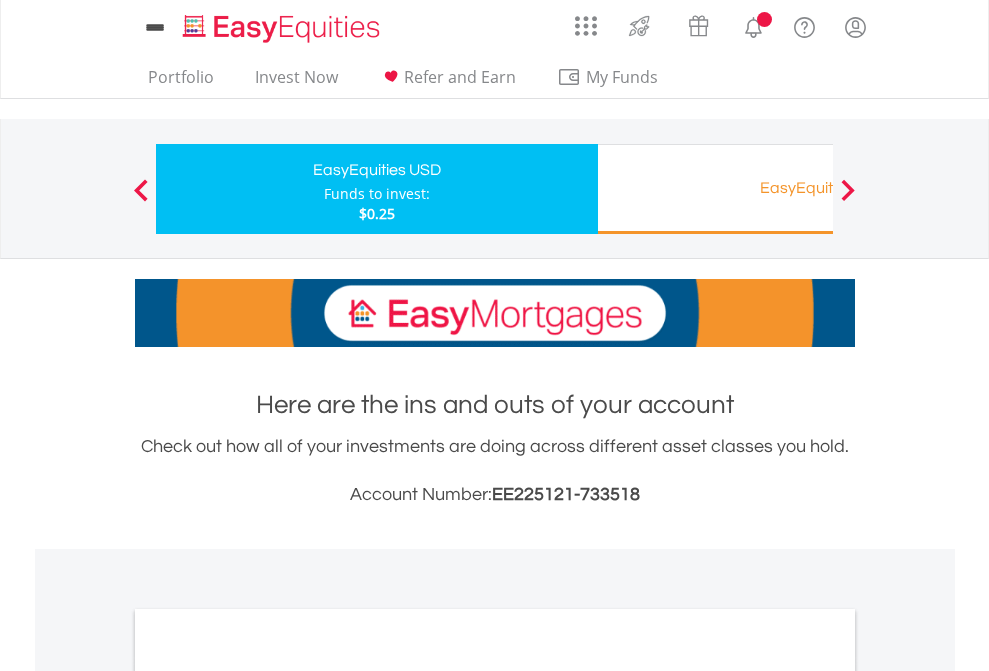 scroll, scrollTop: 0, scrollLeft: 0, axis: both 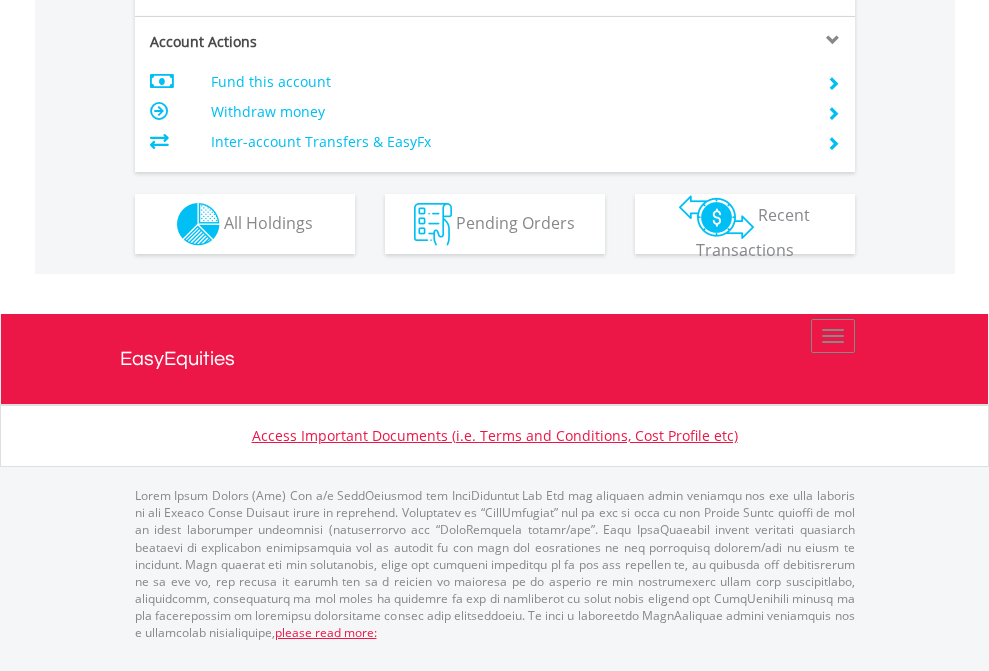 click on "Investment types" at bounding box center (706, -337) 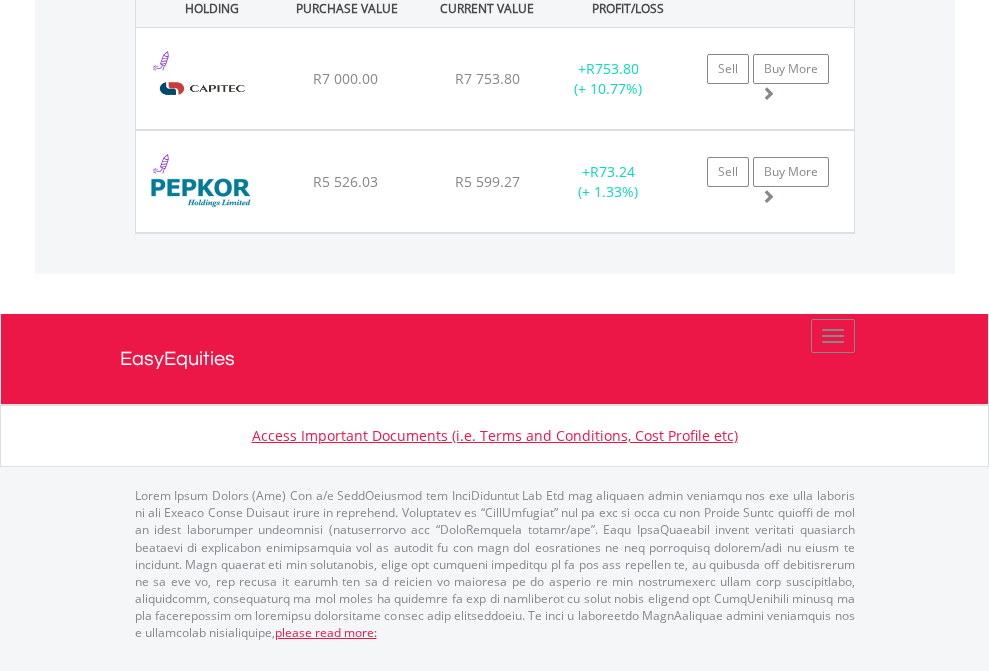 scroll, scrollTop: 2305, scrollLeft: 0, axis: vertical 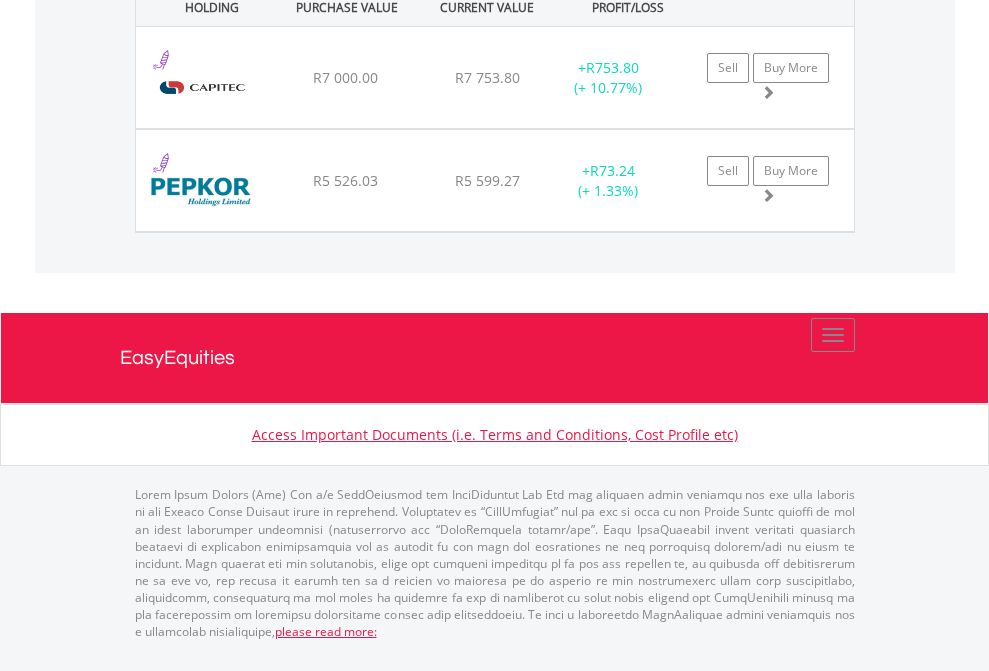 click on "TFSA" at bounding box center (818, -1522) 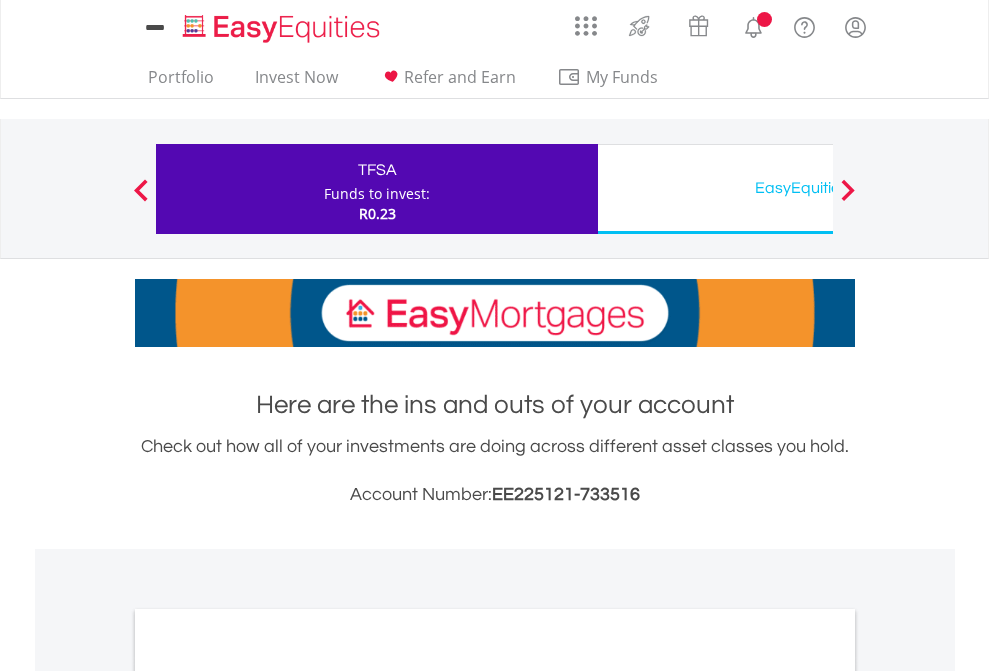 scroll, scrollTop: 0, scrollLeft: 0, axis: both 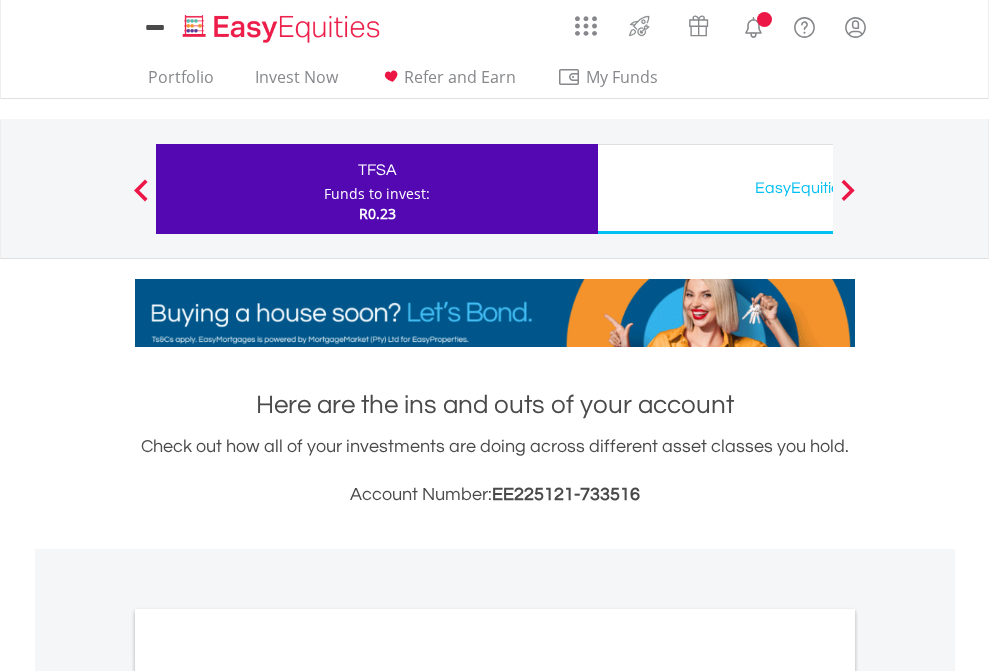 click on "All Holdings" at bounding box center [268, 1096] 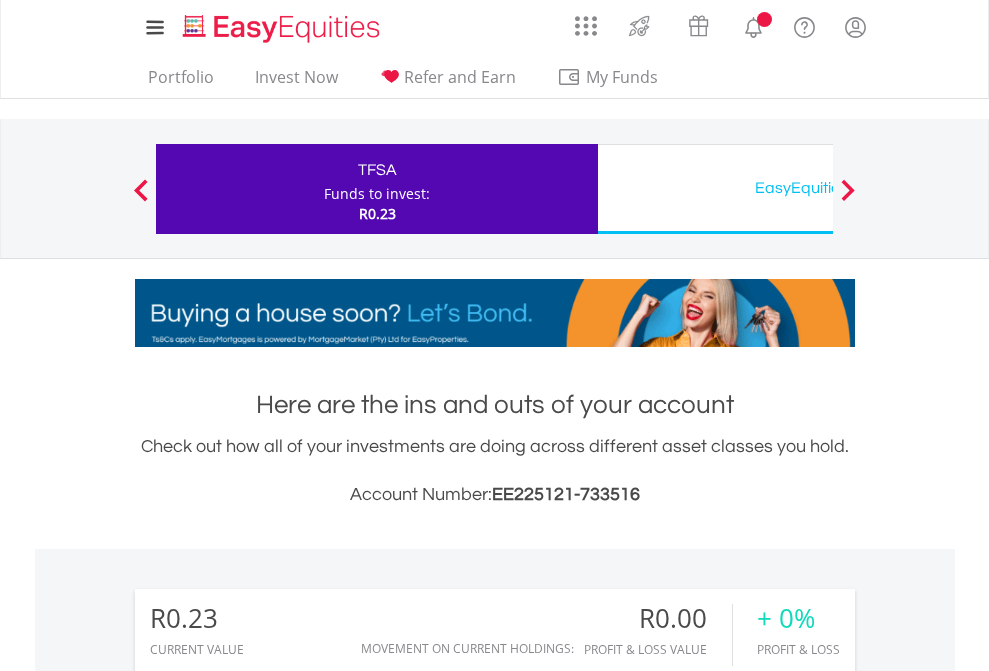 scroll, scrollTop: 1202, scrollLeft: 0, axis: vertical 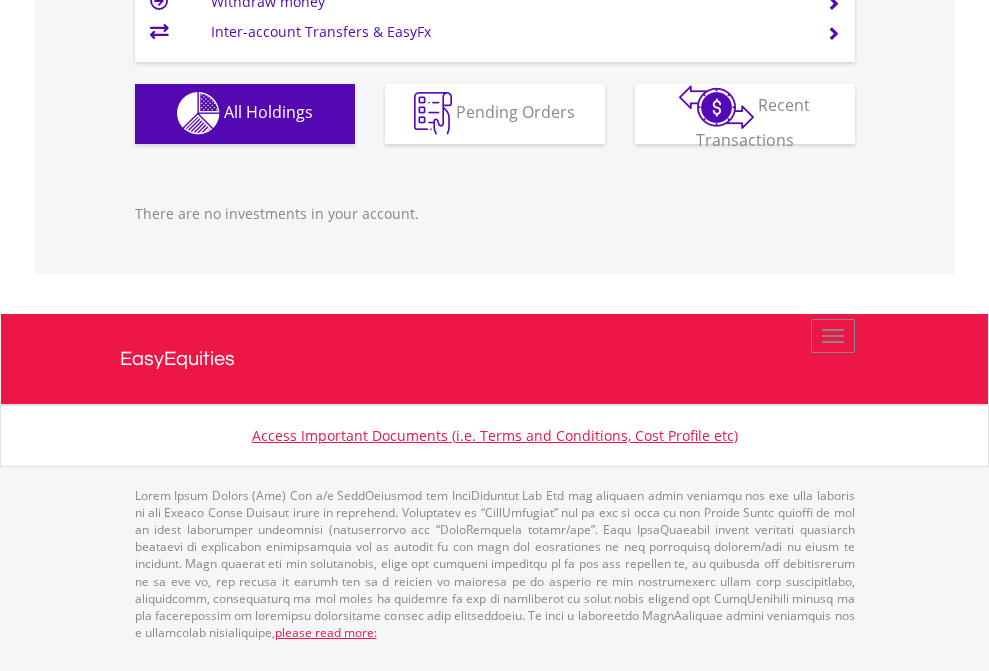 click on "EasyEquities USD" at bounding box center [818, -1142] 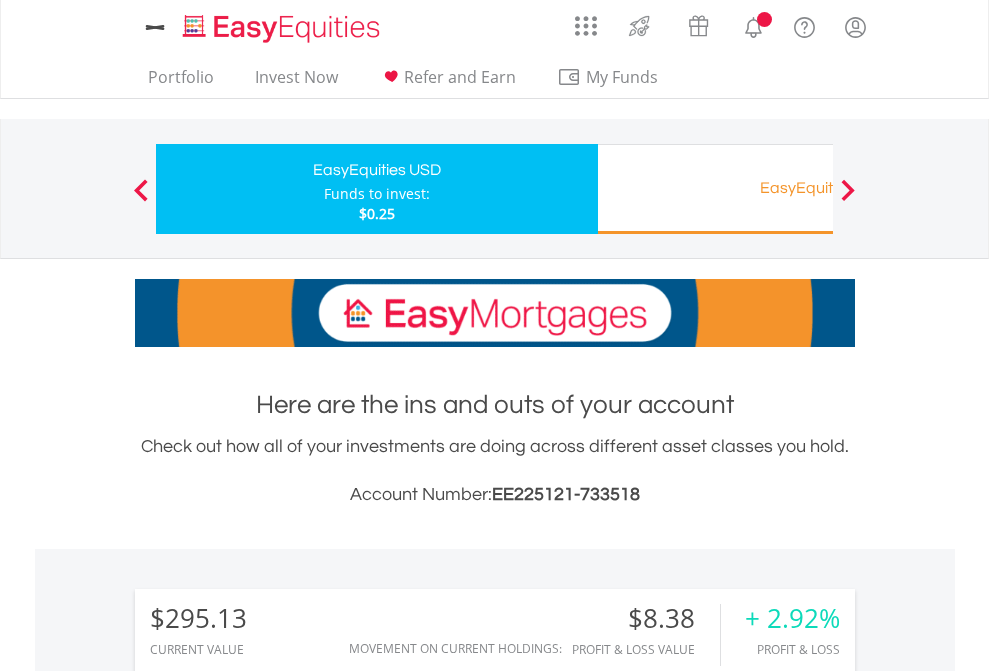scroll, scrollTop: 0, scrollLeft: 0, axis: both 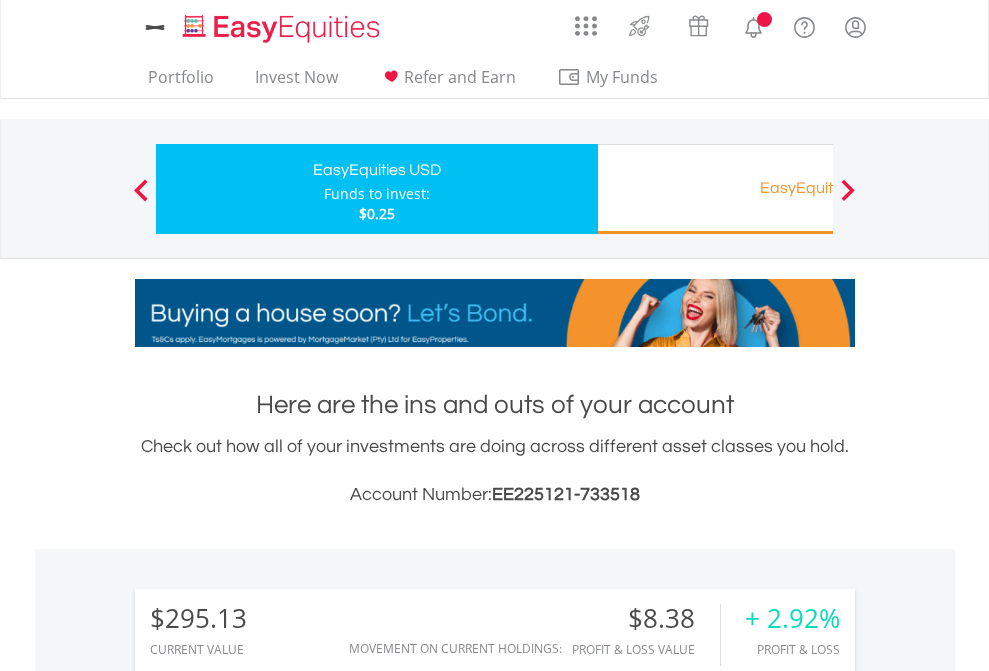 click on "All Holdings" at bounding box center [268, 1506] 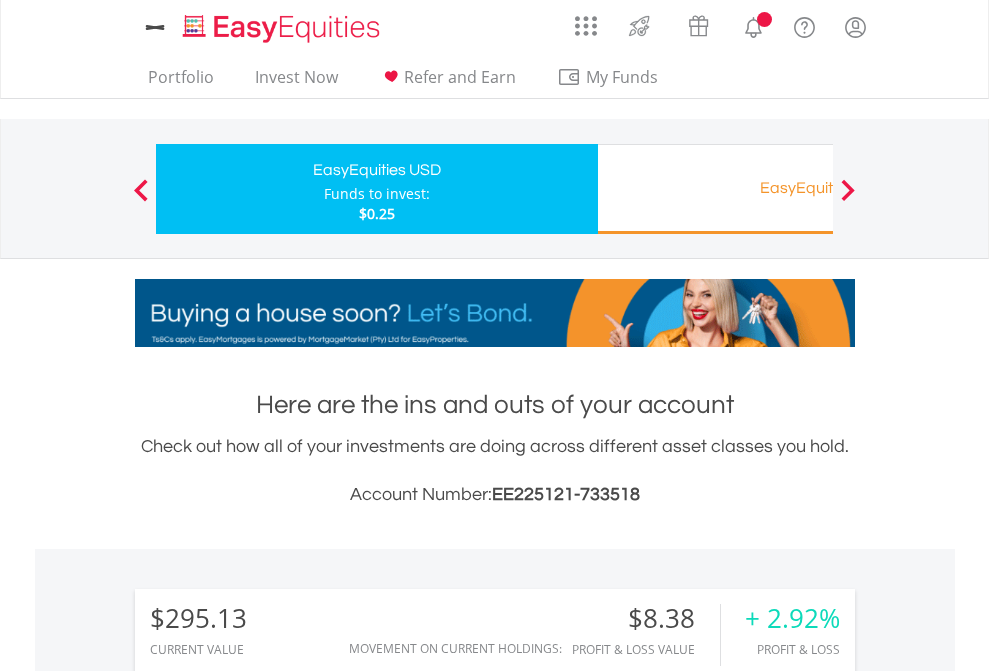 scroll, scrollTop: 999808, scrollLeft: 999687, axis: both 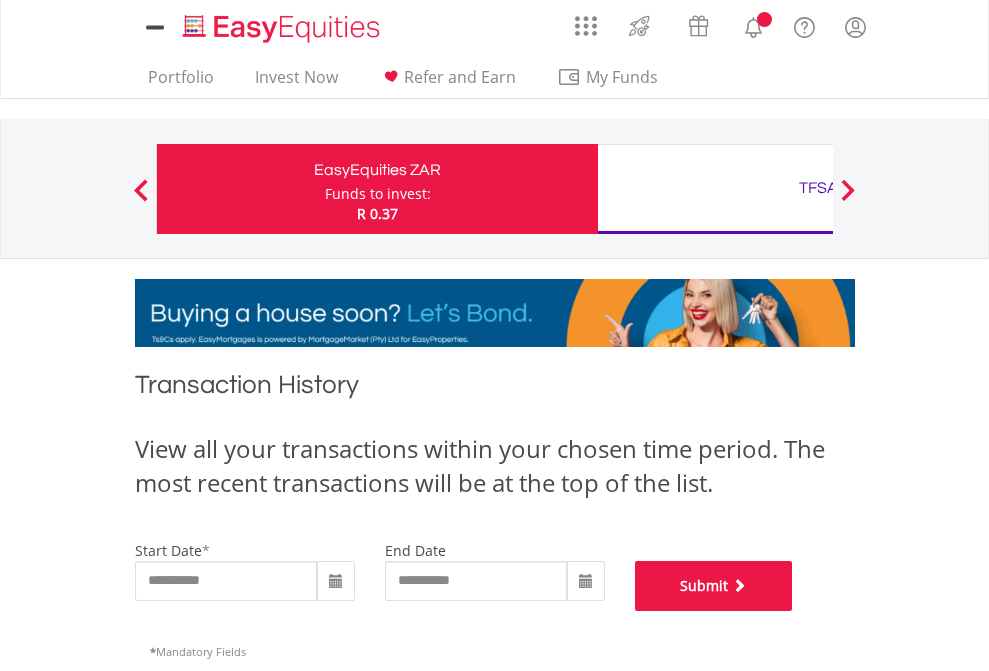 click on "Submit" at bounding box center [714, 586] 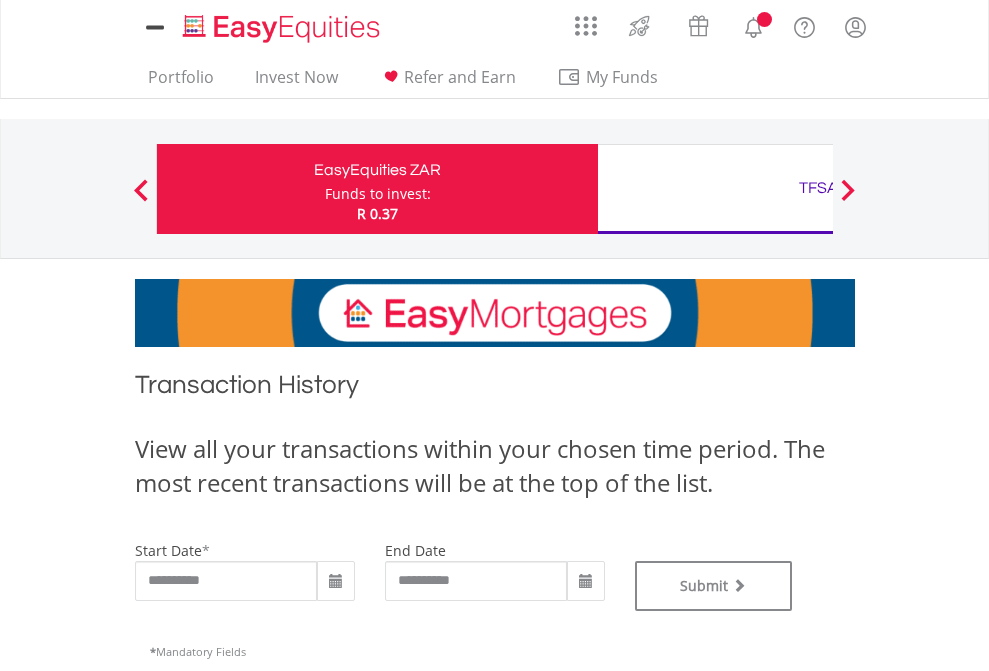 scroll, scrollTop: 0, scrollLeft: 0, axis: both 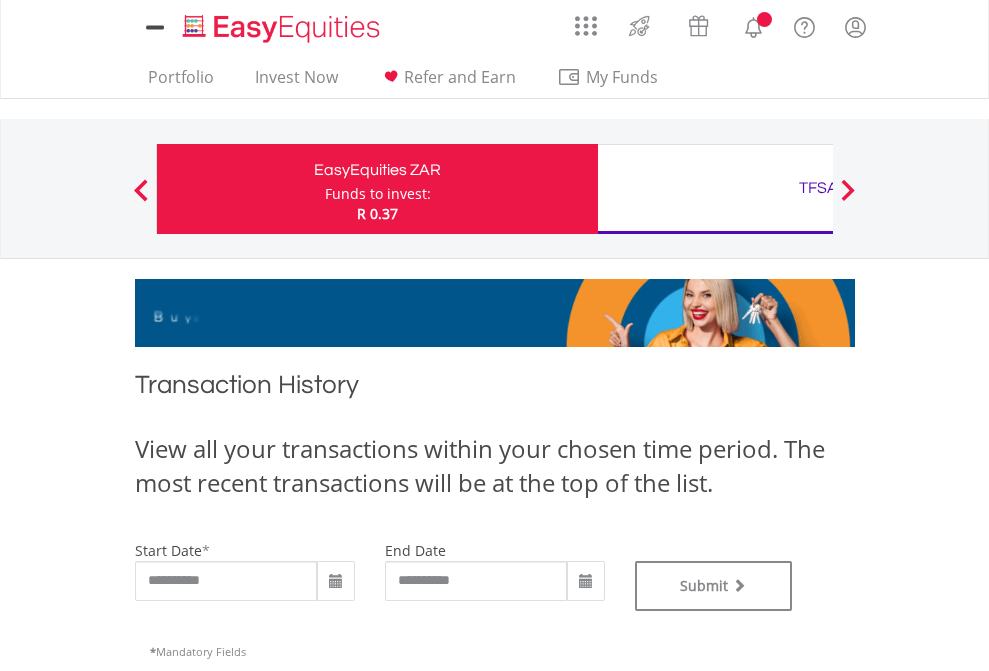 click on "TFSA" at bounding box center (818, 188) 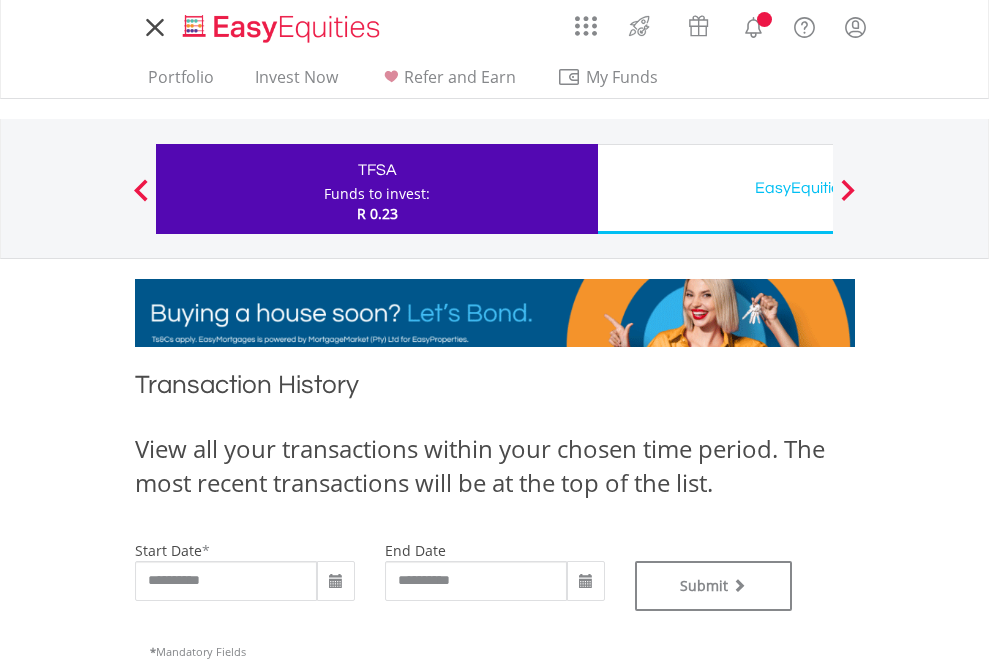scroll, scrollTop: 0, scrollLeft: 0, axis: both 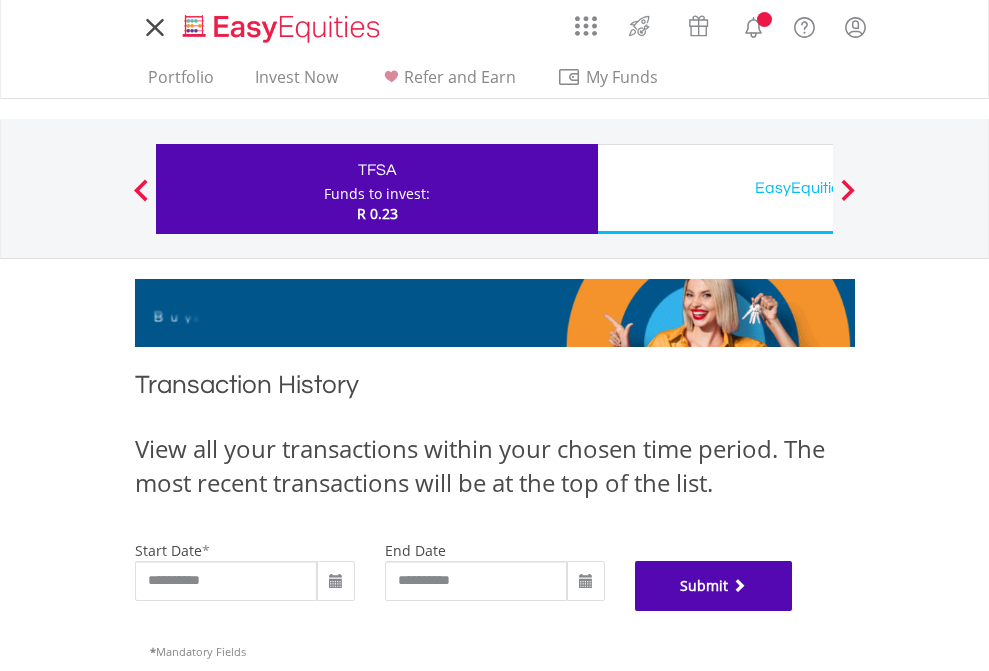 click on "Submit" at bounding box center (714, 586) 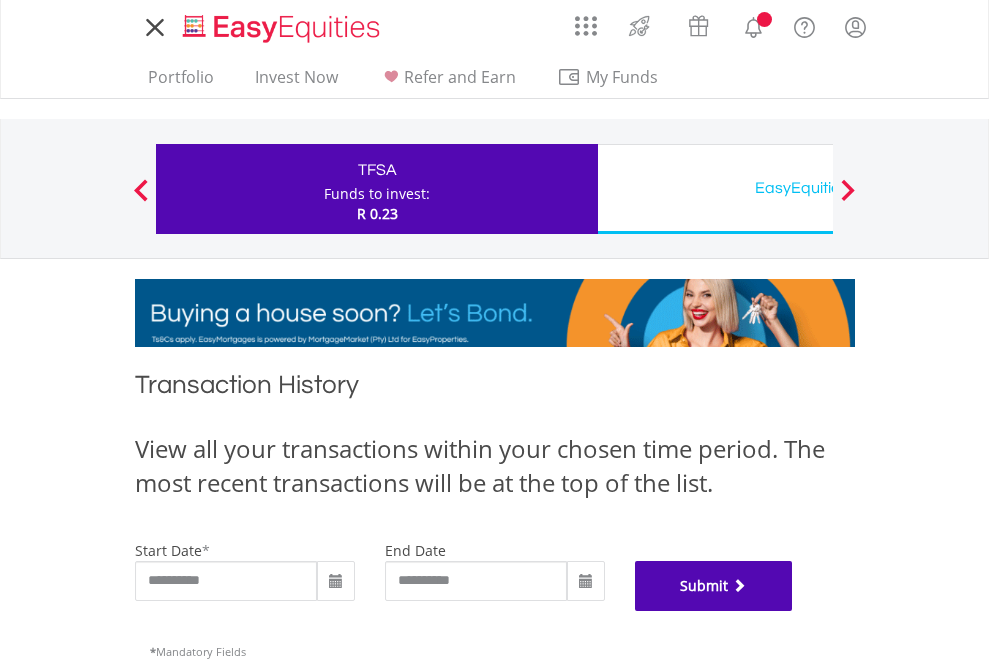 scroll, scrollTop: 811, scrollLeft: 0, axis: vertical 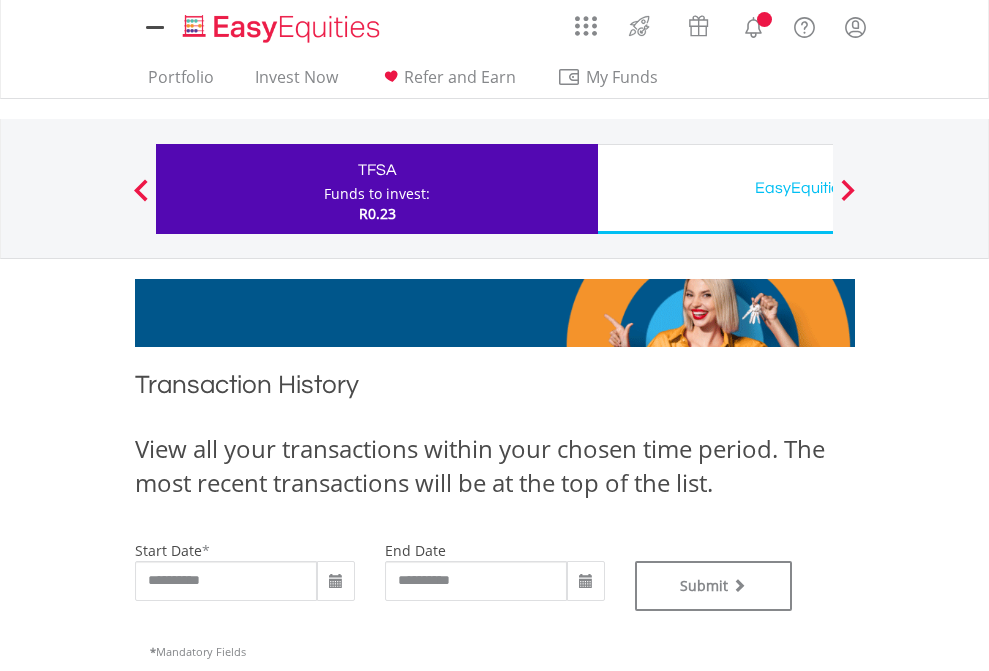click on "EasyEquities USD" at bounding box center [818, 188] 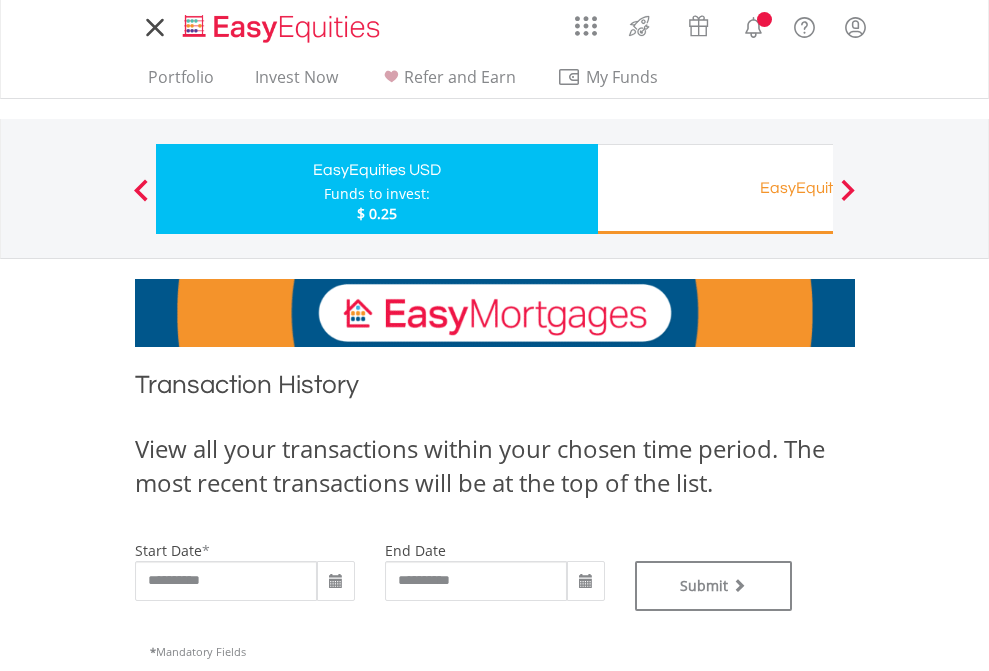 scroll, scrollTop: 0, scrollLeft: 0, axis: both 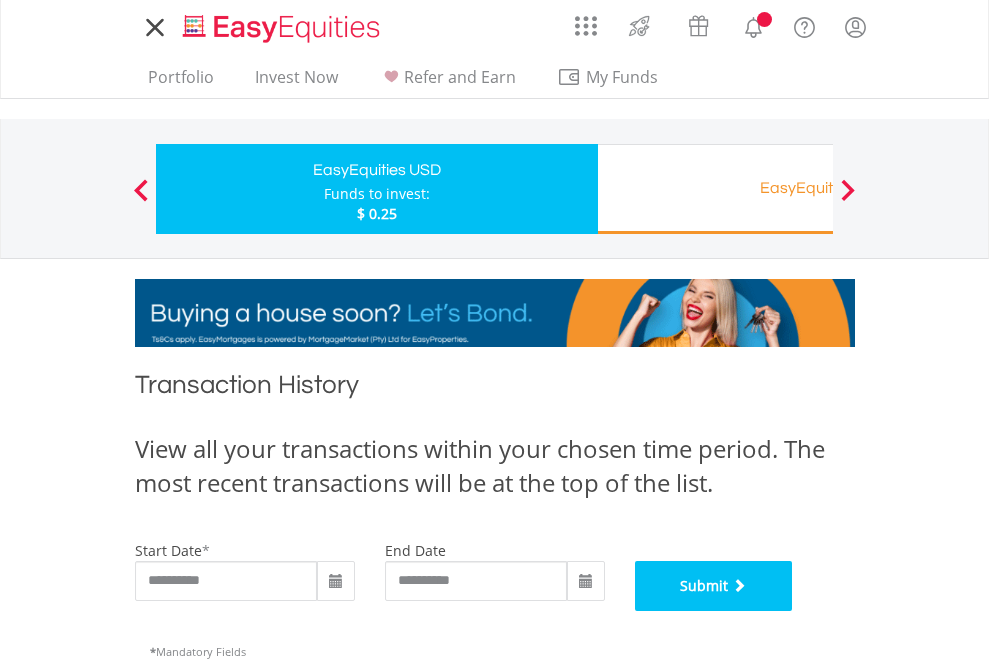 click on "Submit" at bounding box center (714, 586) 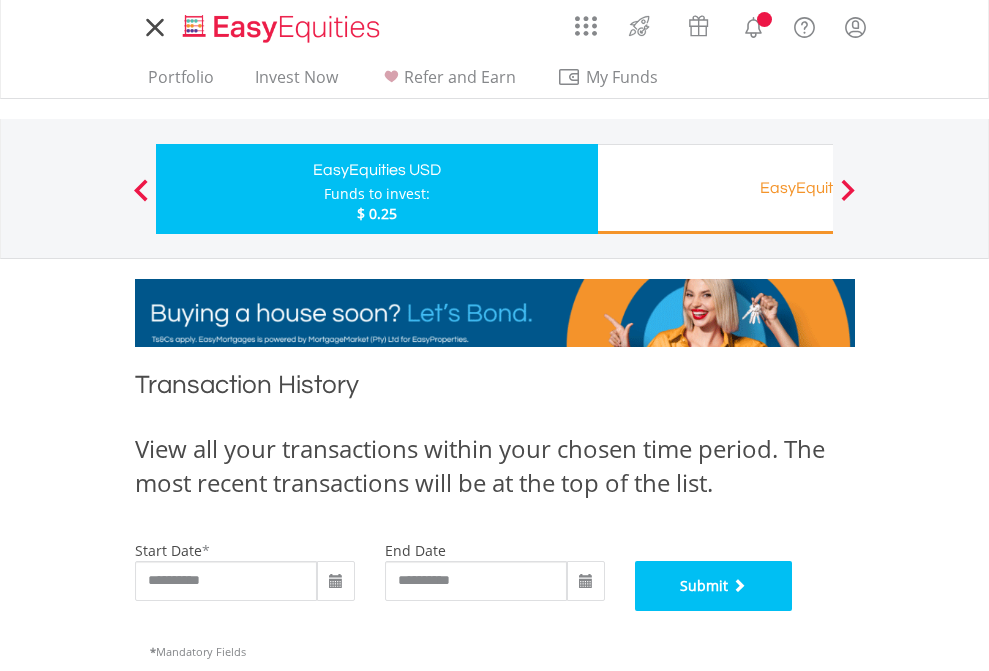 scroll, scrollTop: 811, scrollLeft: 0, axis: vertical 